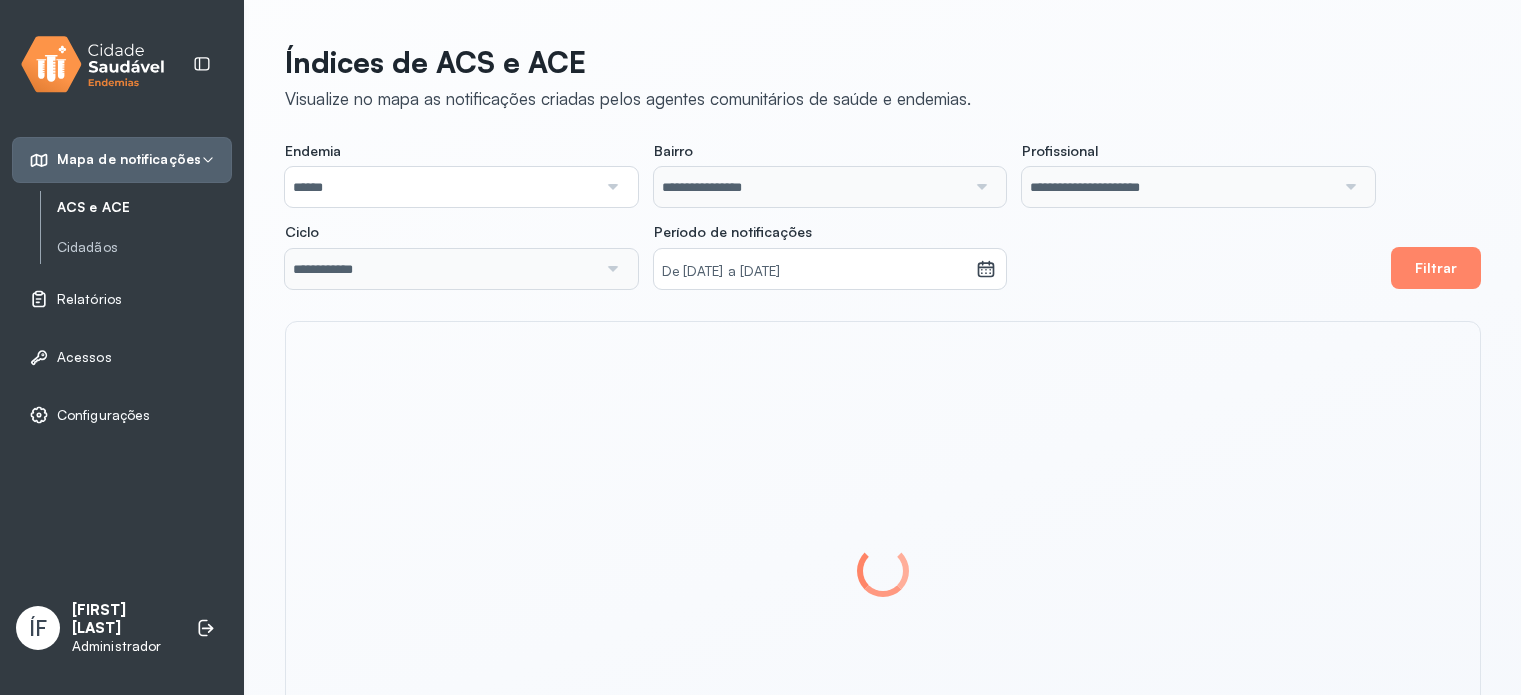 scroll, scrollTop: 0, scrollLeft: 0, axis: both 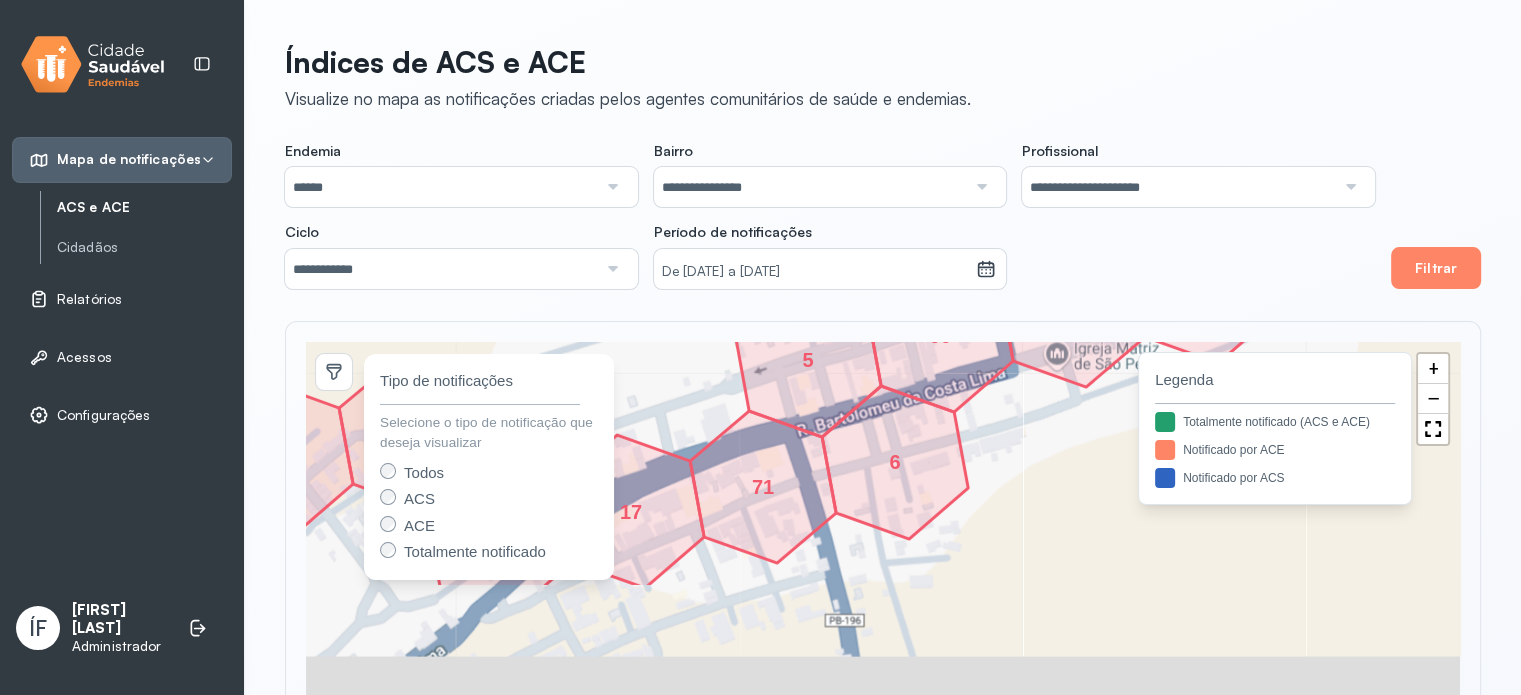 drag, startPoint x: 1041, startPoint y: 541, endPoint x: 943, endPoint y: 380, distance: 188.48077 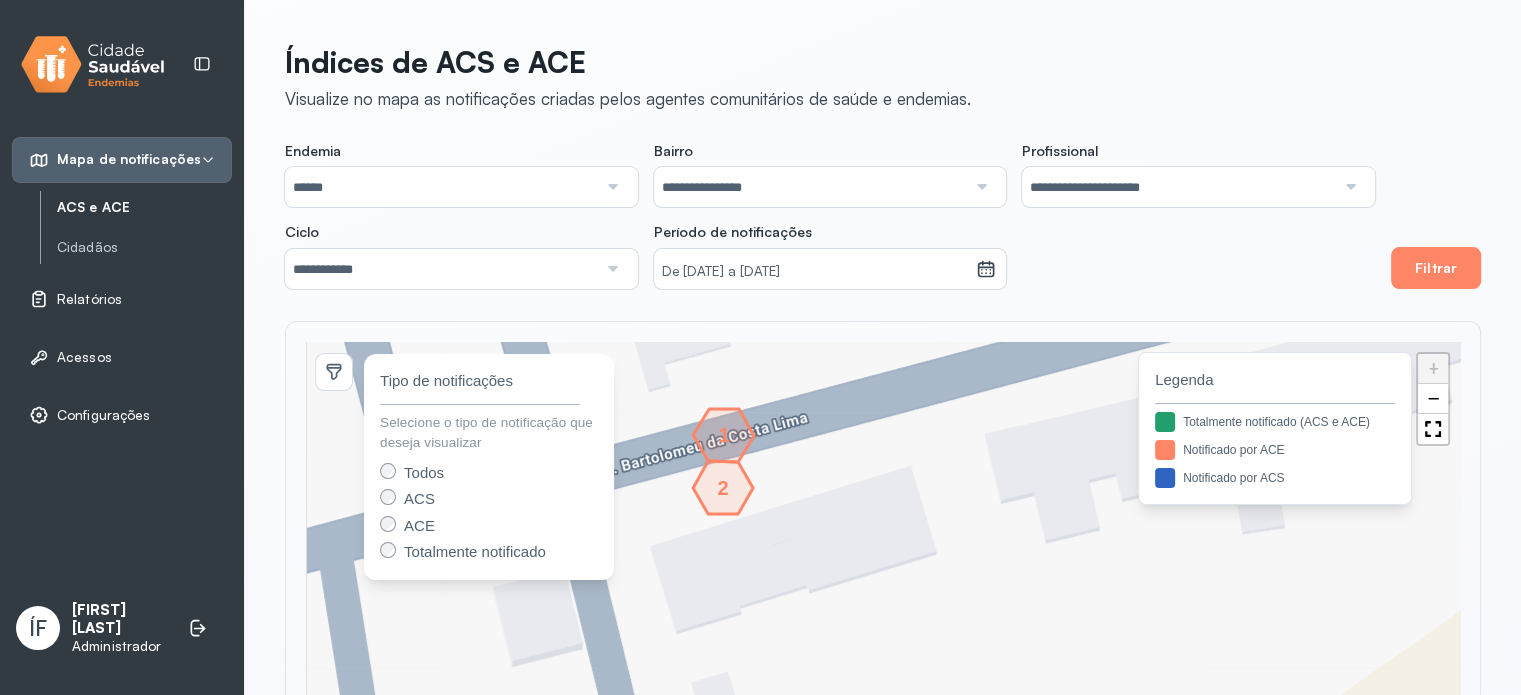 drag, startPoint x: 885, startPoint y: 489, endPoint x: 1024, endPoint y: 552, distance: 152.61061 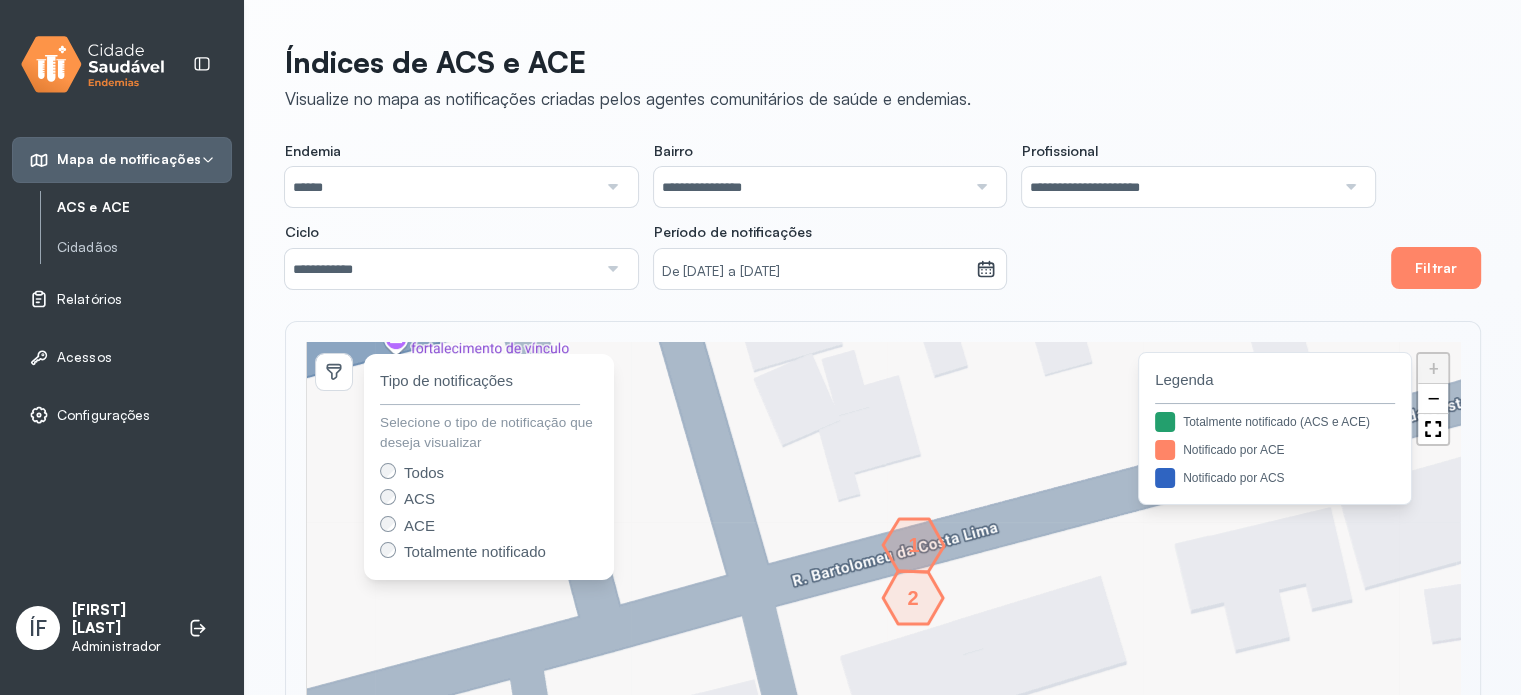 click on "1" at bounding box center [914, 545] 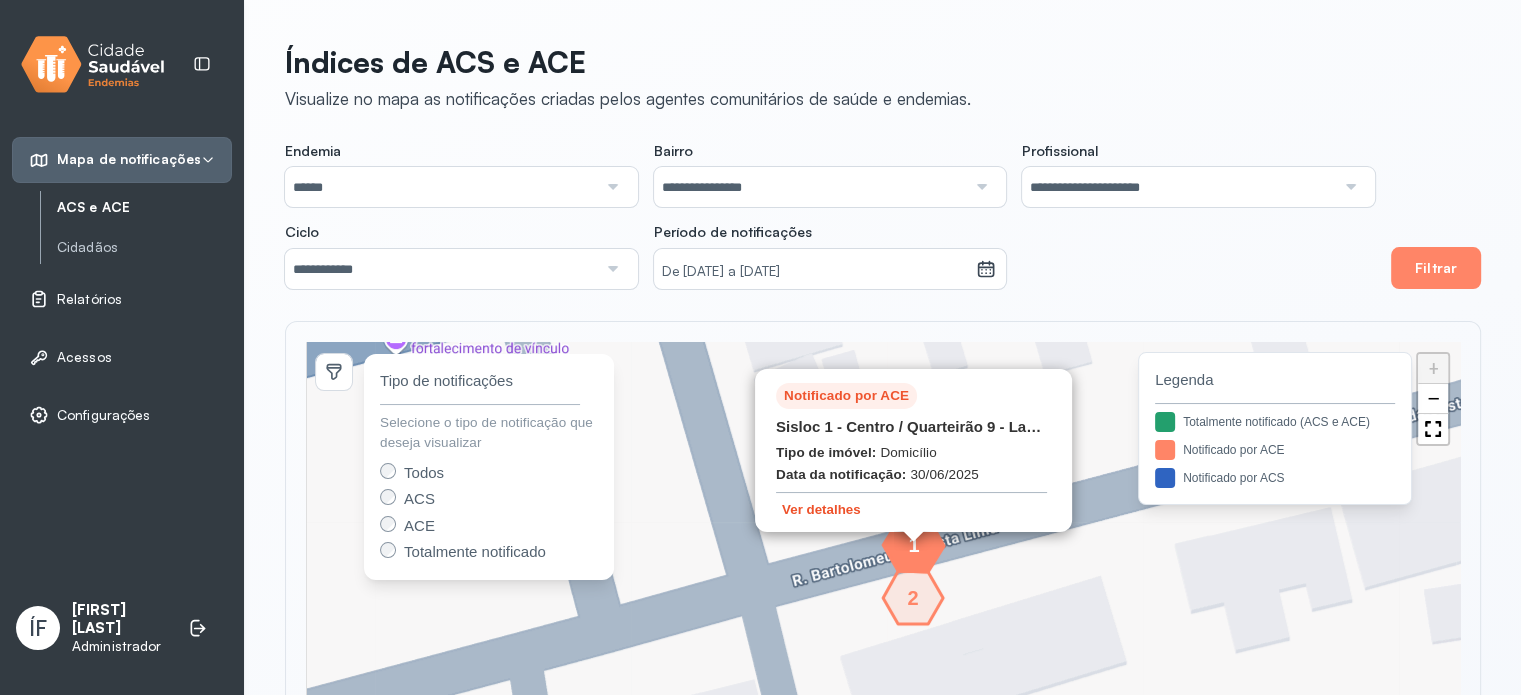 click on "Ver detalhes" at bounding box center (821, 509) 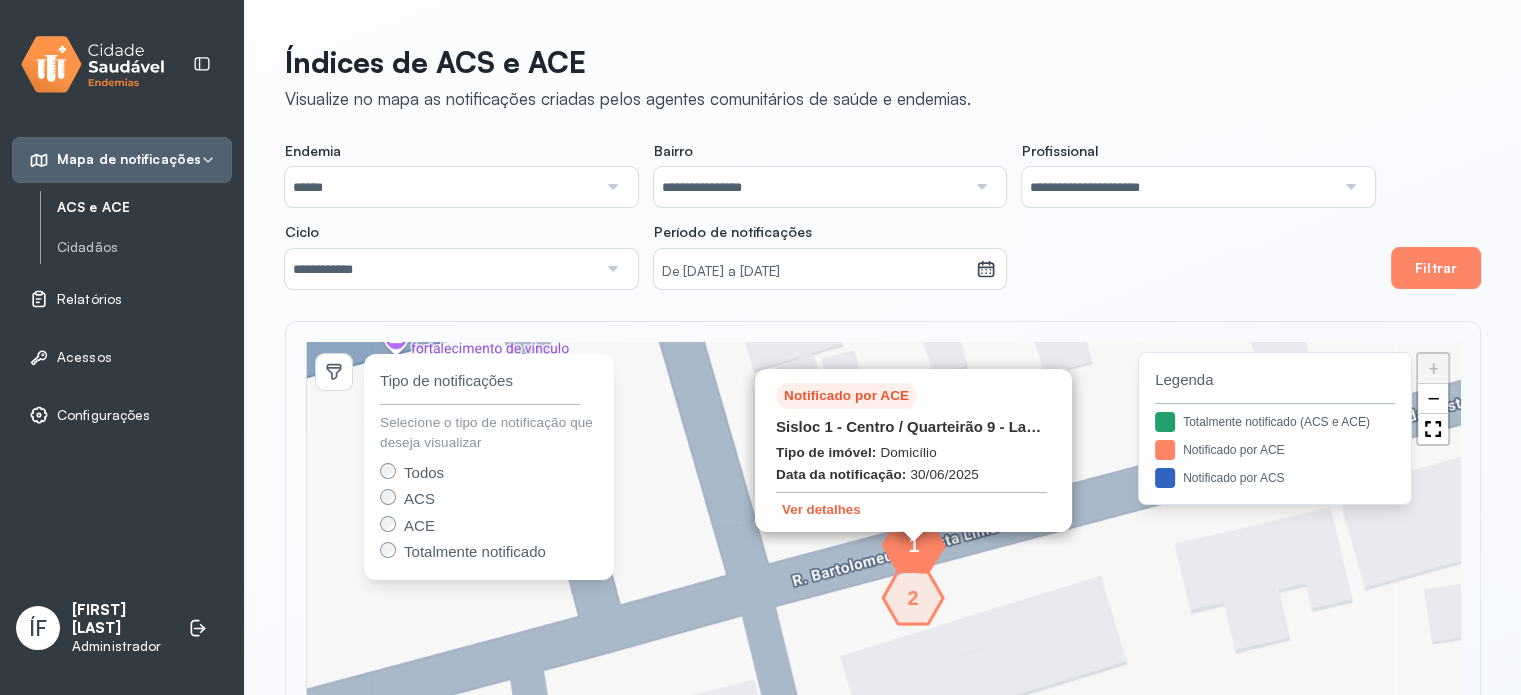 click on "**********" at bounding box center (830, 215) 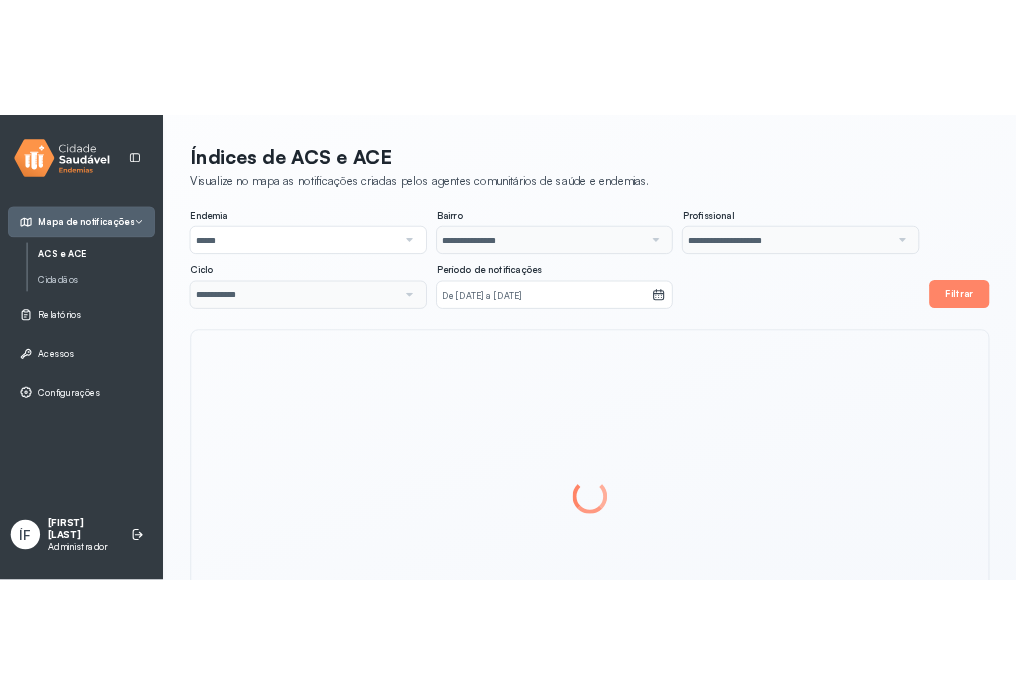 scroll, scrollTop: 0, scrollLeft: 0, axis: both 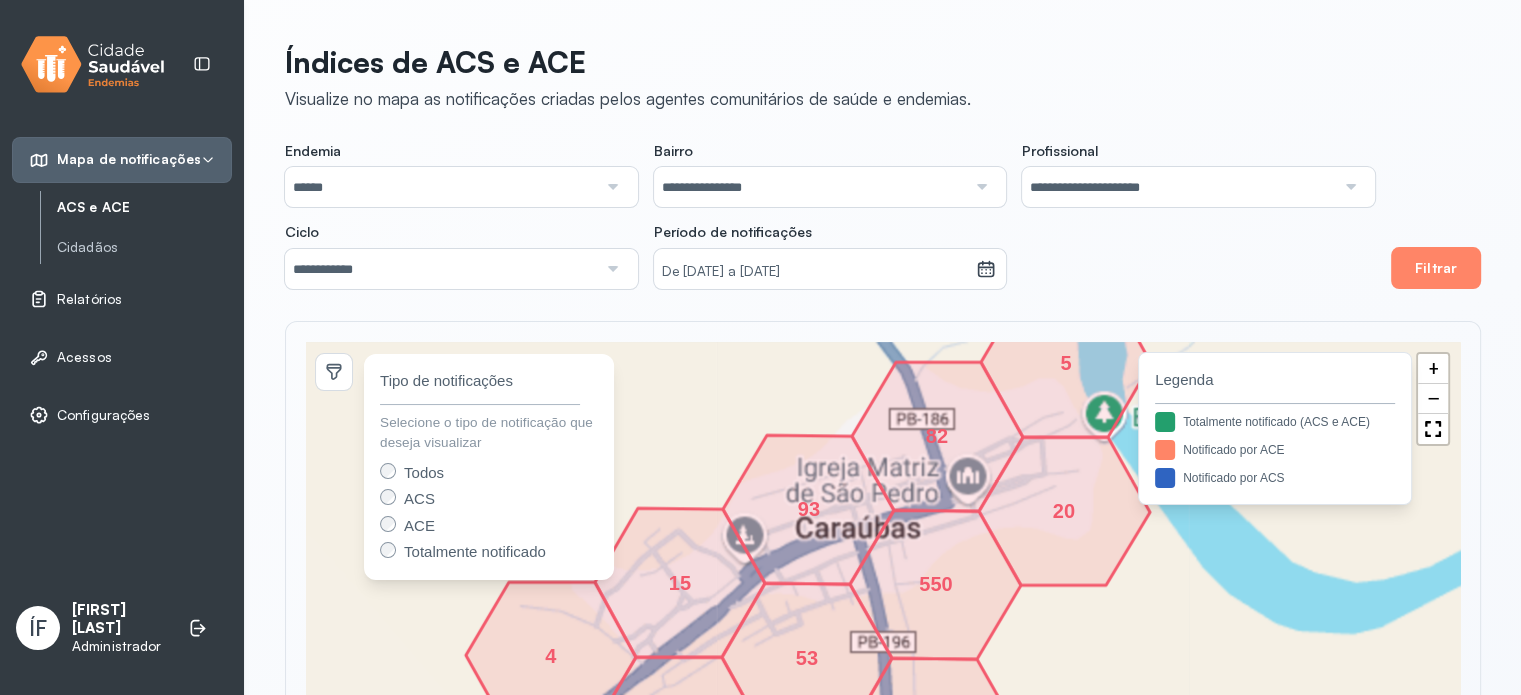 drag, startPoint x: 913, startPoint y: 500, endPoint x: 900, endPoint y: 426, distance: 75.13322 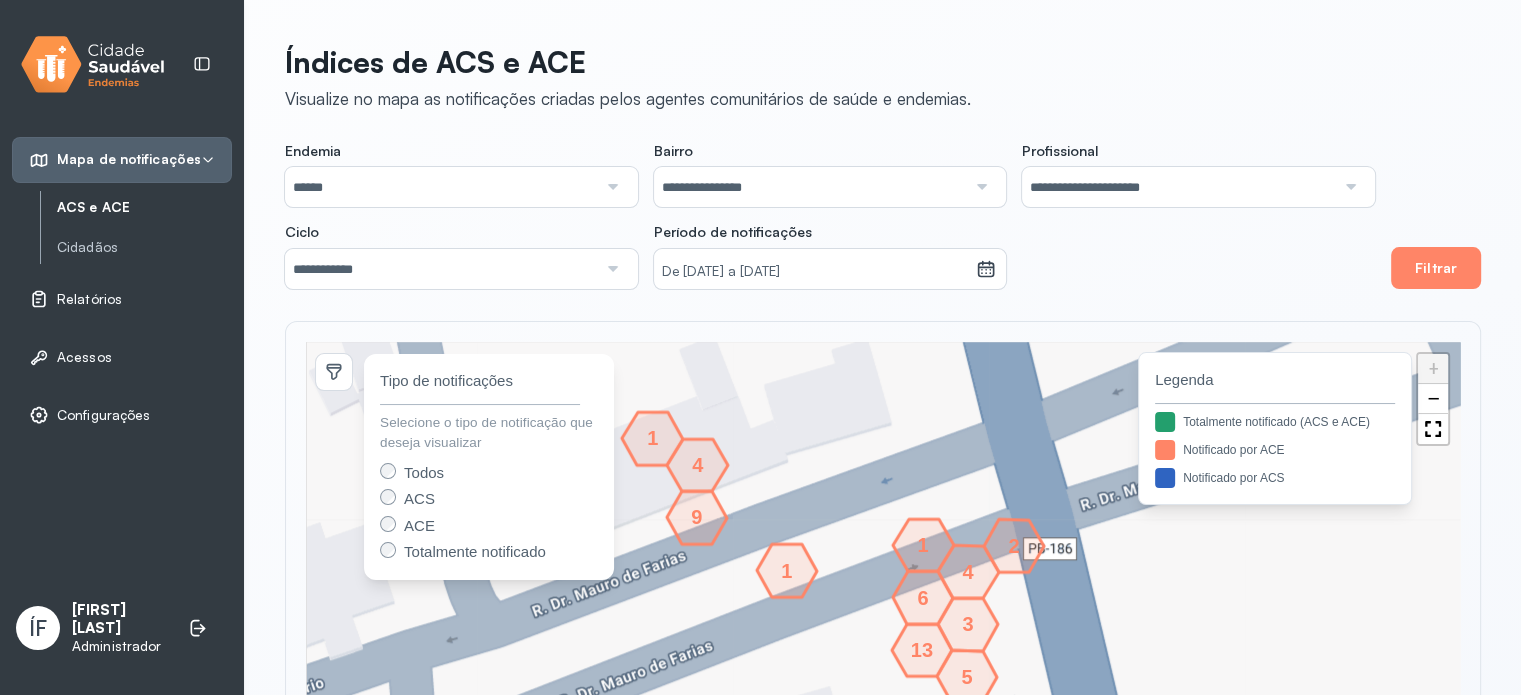 click 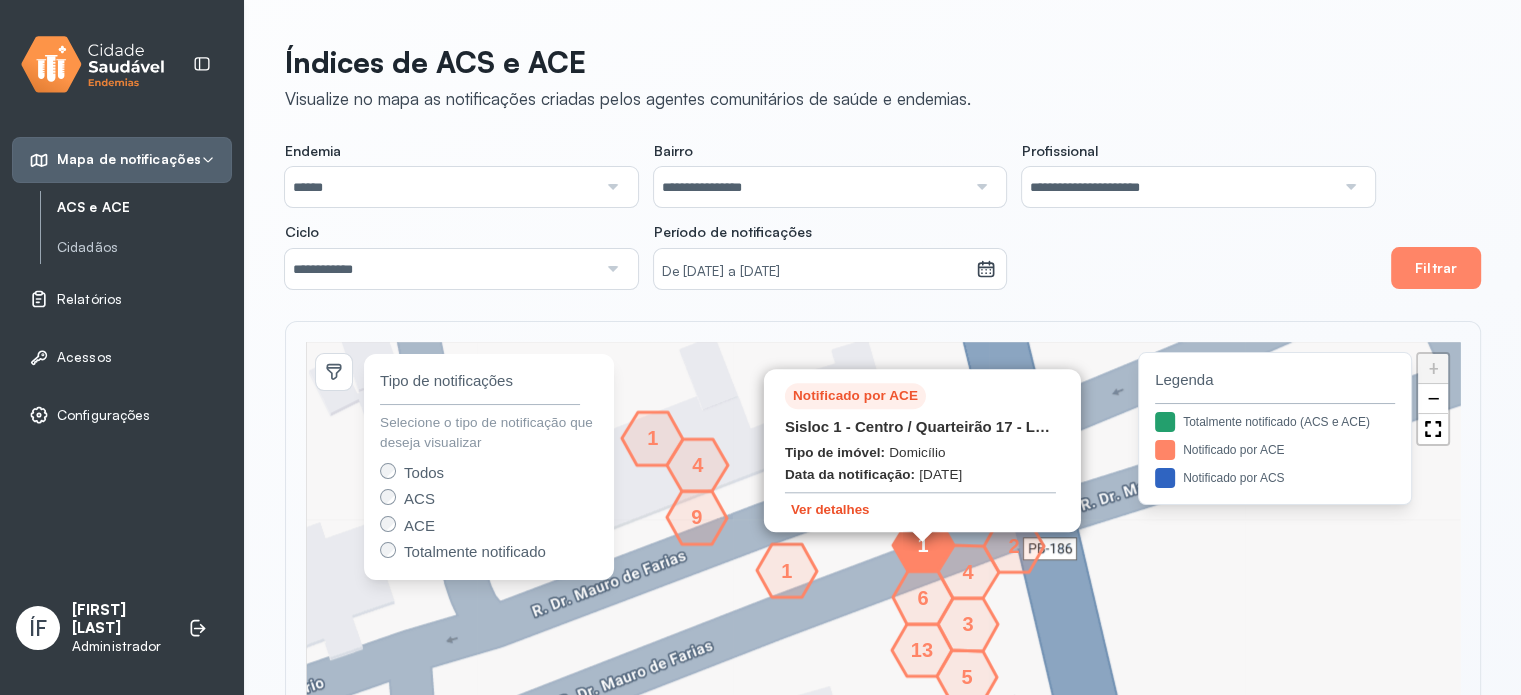 click on "Ver detalhes" at bounding box center (830, 509) 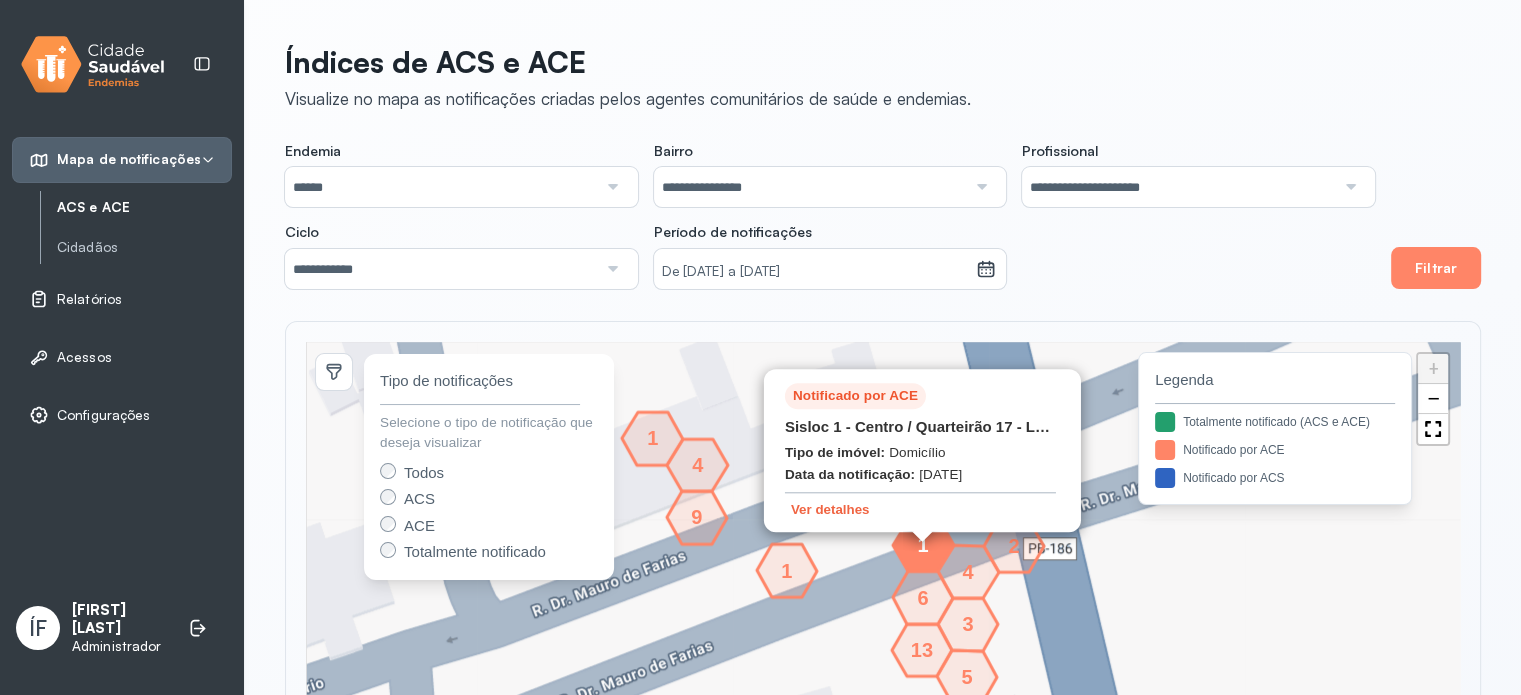 click 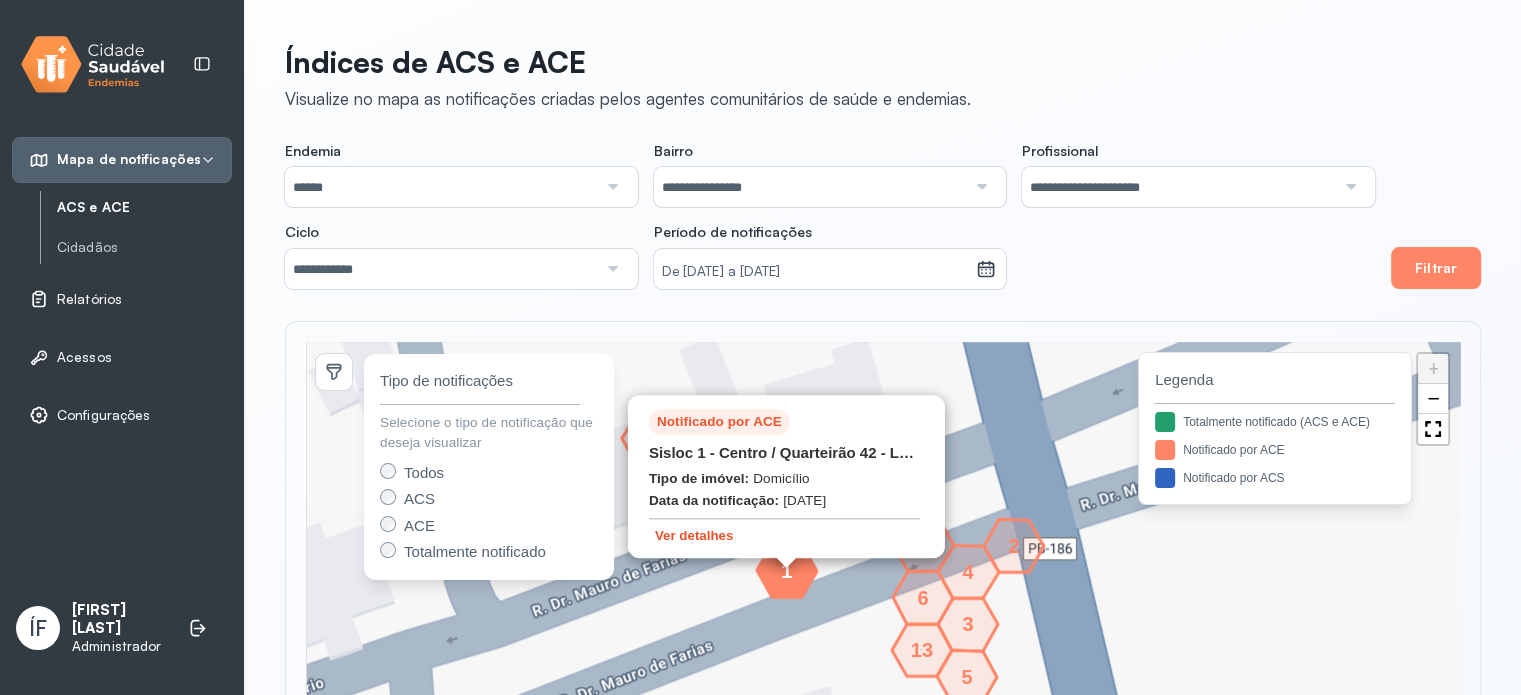click on "Ver detalhes" at bounding box center (694, 535) 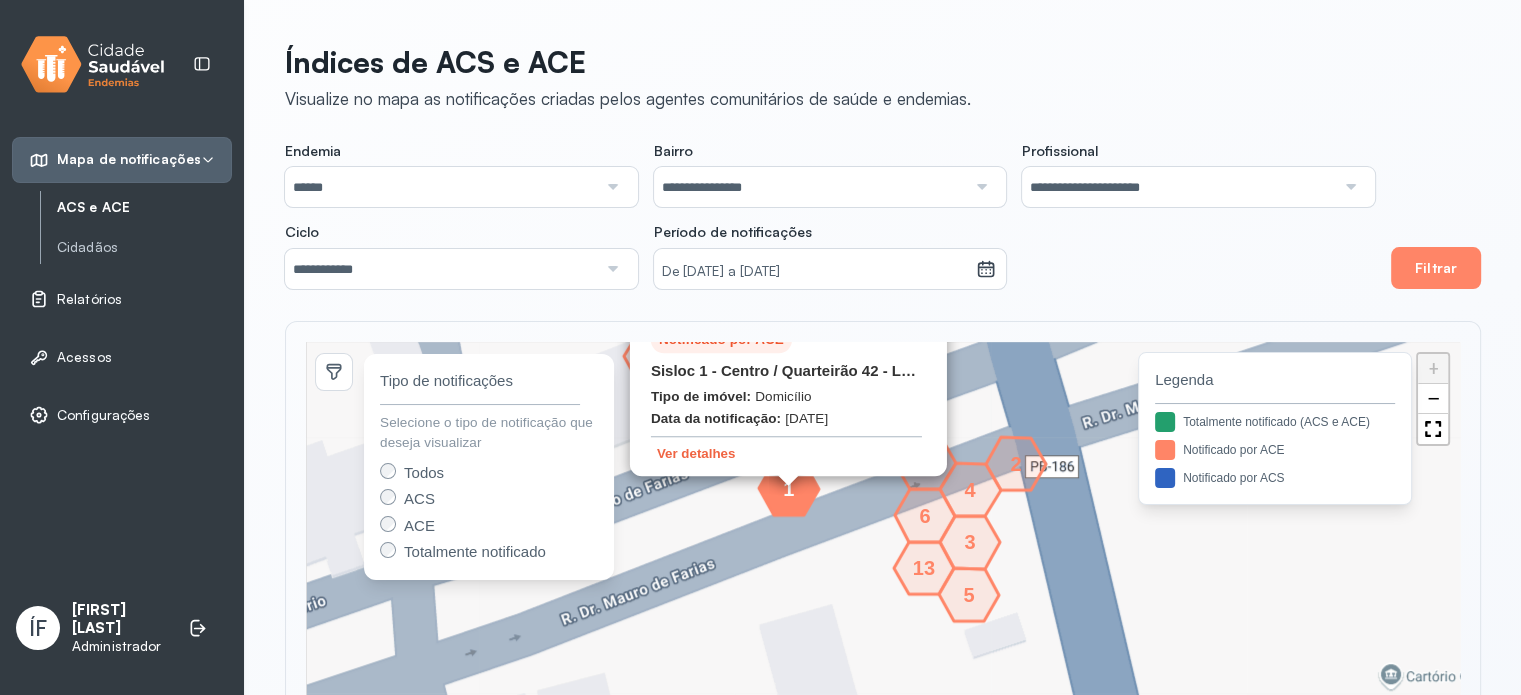 drag, startPoint x: 1105, startPoint y: 513, endPoint x: 911, endPoint y: 435, distance: 209.09328 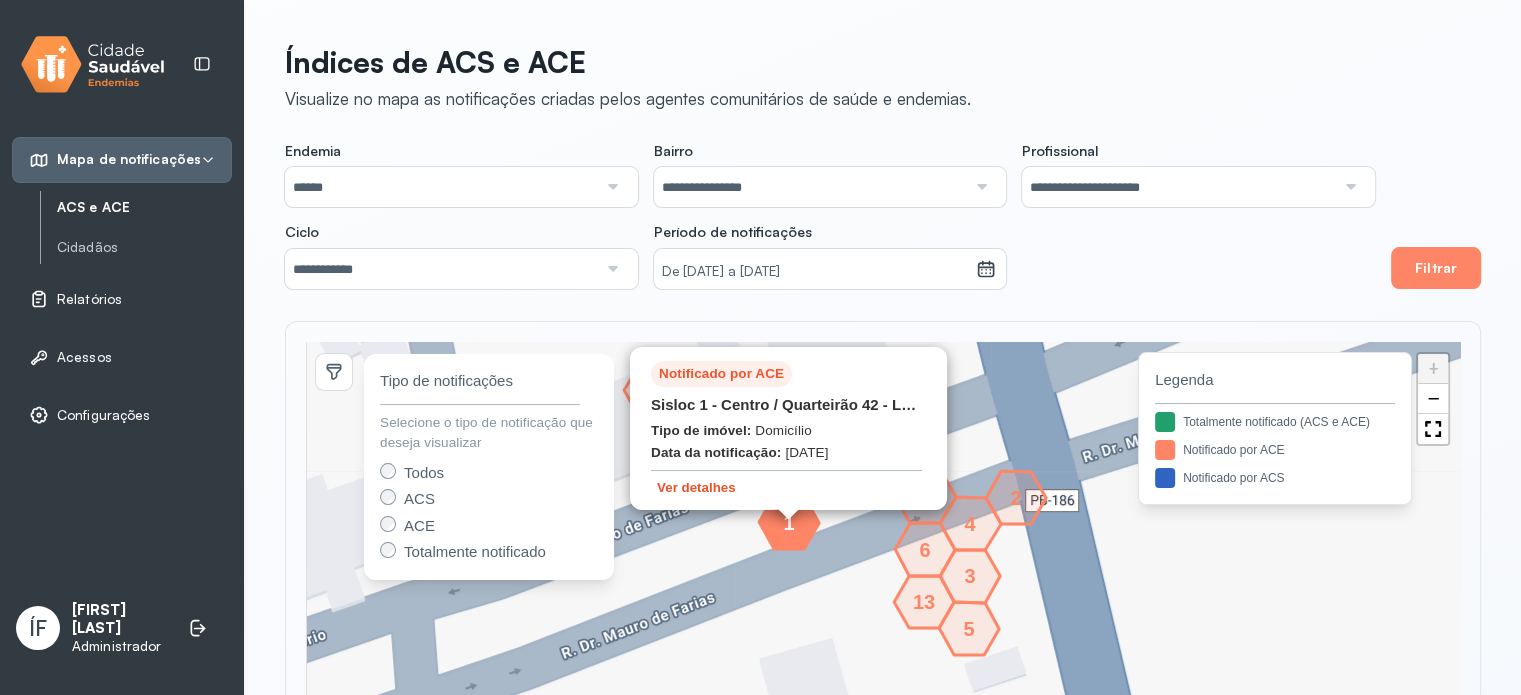 click on "Ver detalhes" at bounding box center [696, 487] 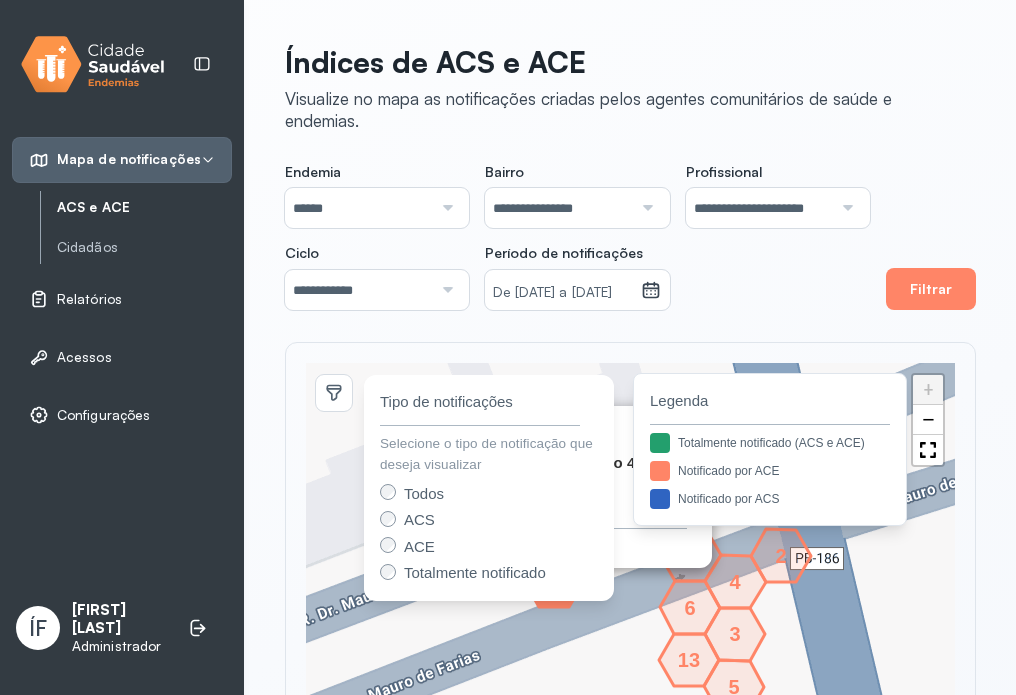 drag, startPoint x: 709, startPoint y: 619, endPoint x: 754, endPoint y: 671, distance: 68.76772 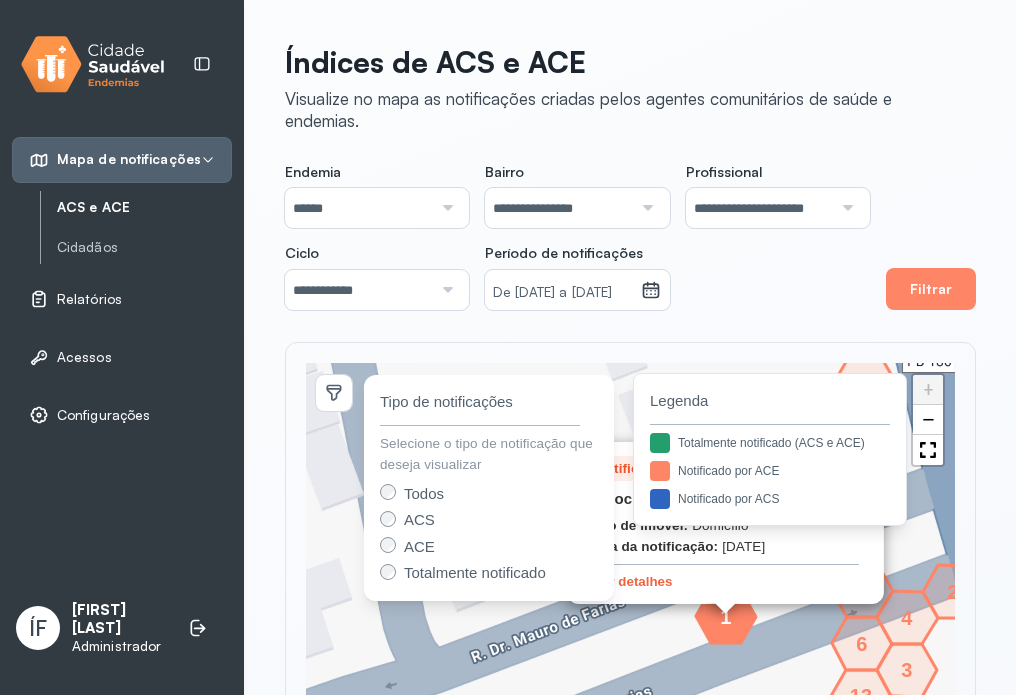 drag, startPoint x: 704, startPoint y: 631, endPoint x: 884, endPoint y: 615, distance: 180.70972 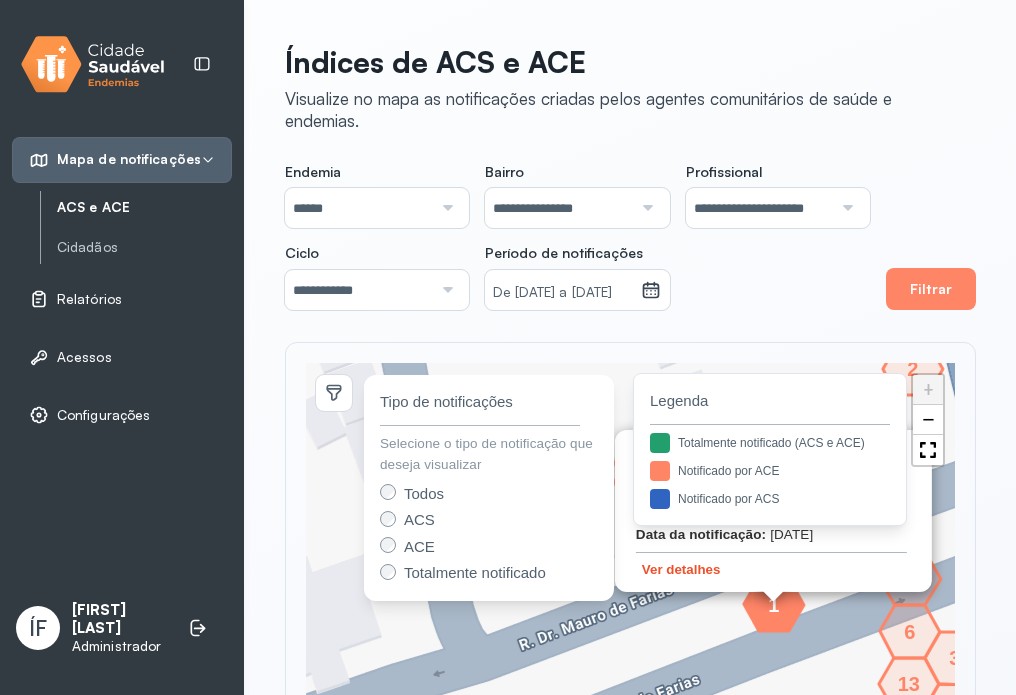 click on "Ver detalhes" at bounding box center [681, 569] 